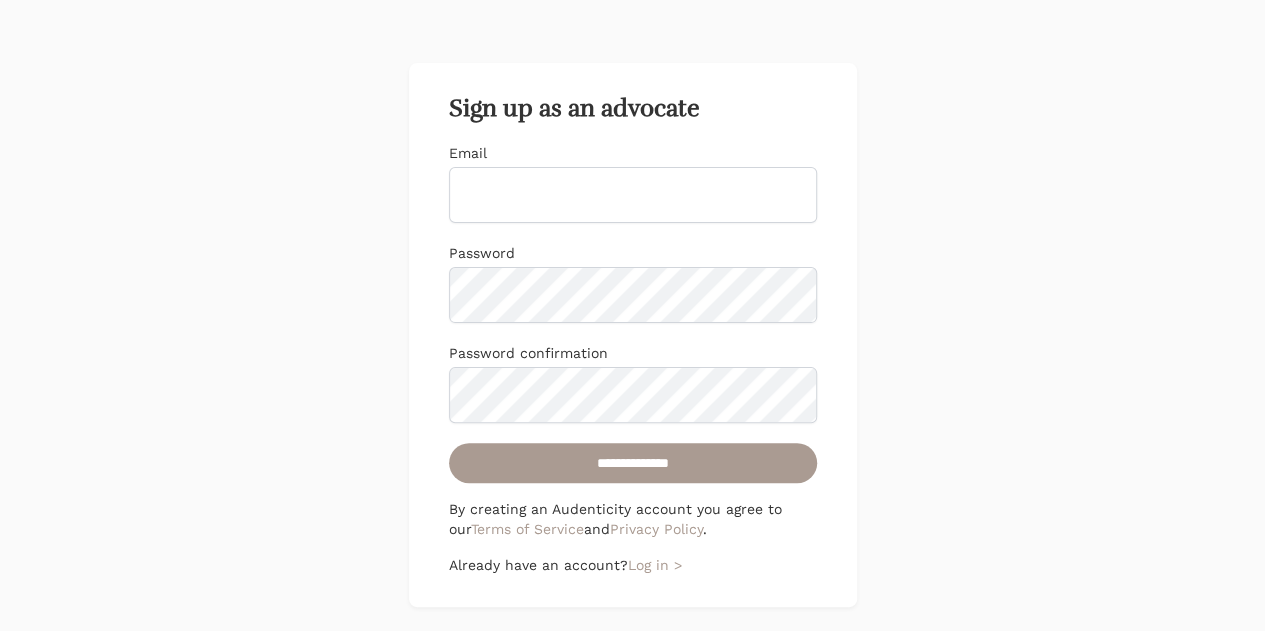 scroll, scrollTop: 104, scrollLeft: 0, axis: vertical 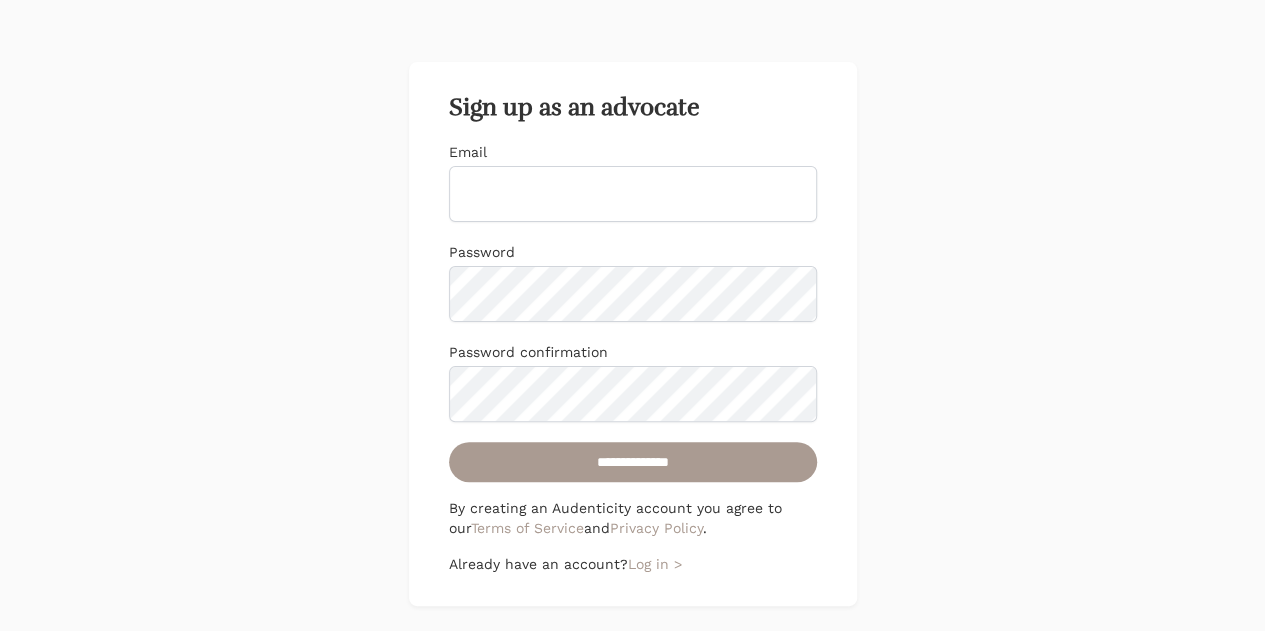 click on "Email" at bounding box center (633, 194) 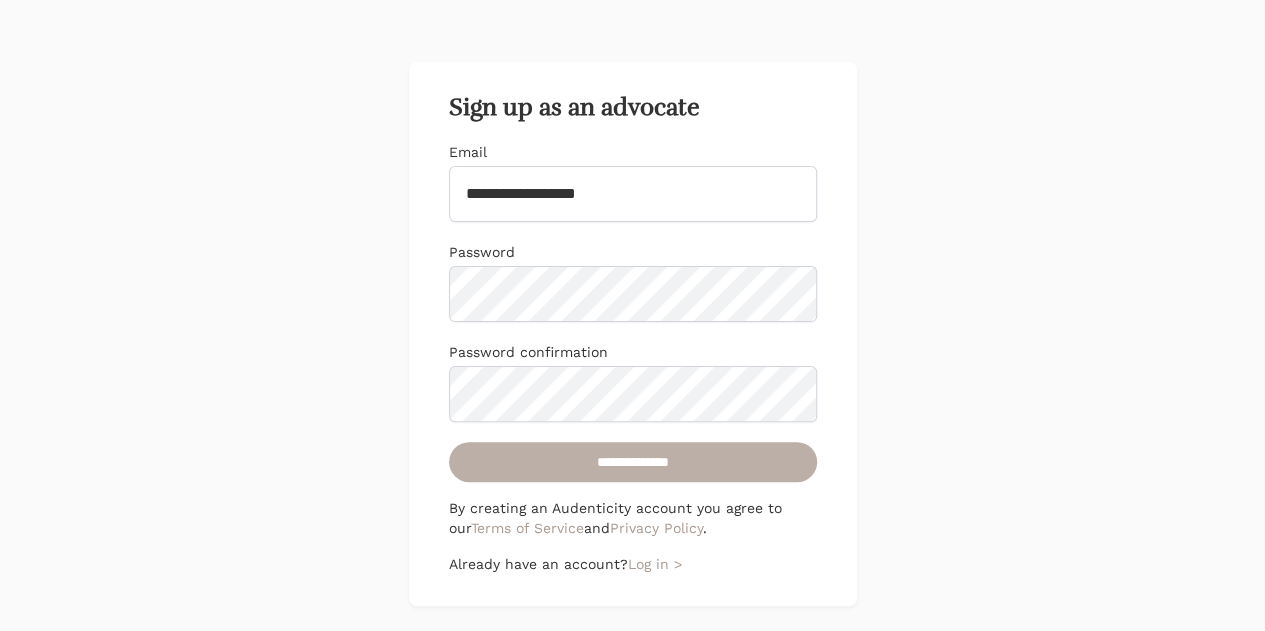 click on "**********" at bounding box center [633, 462] 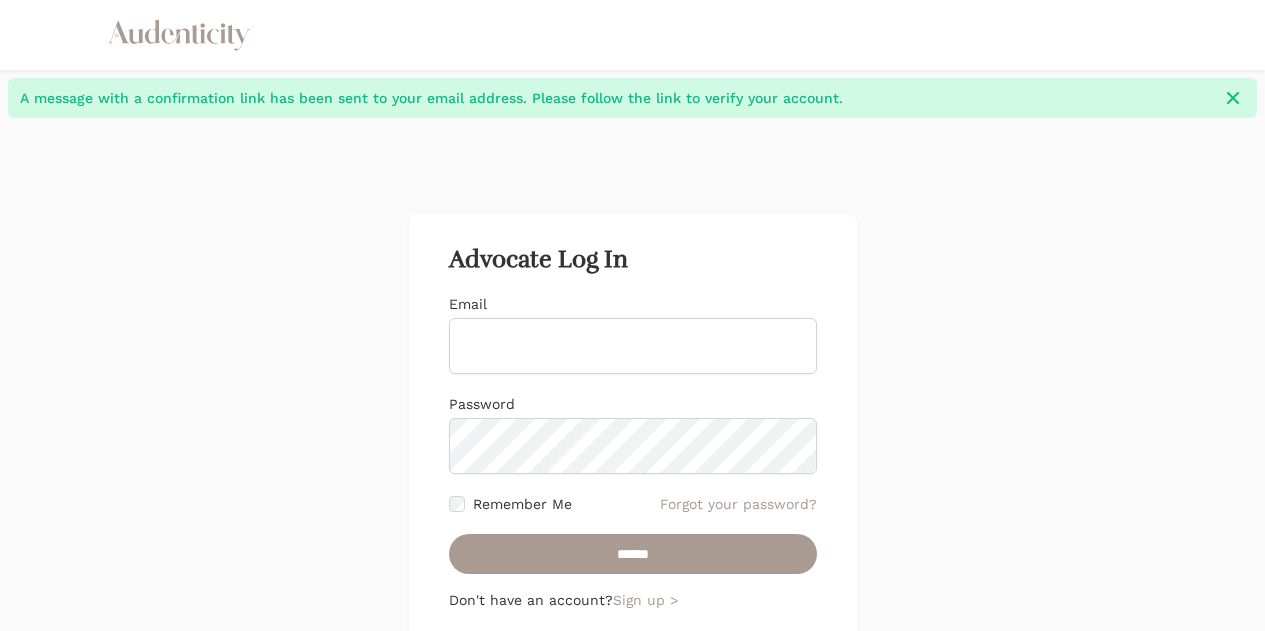 scroll, scrollTop: 0, scrollLeft: 0, axis: both 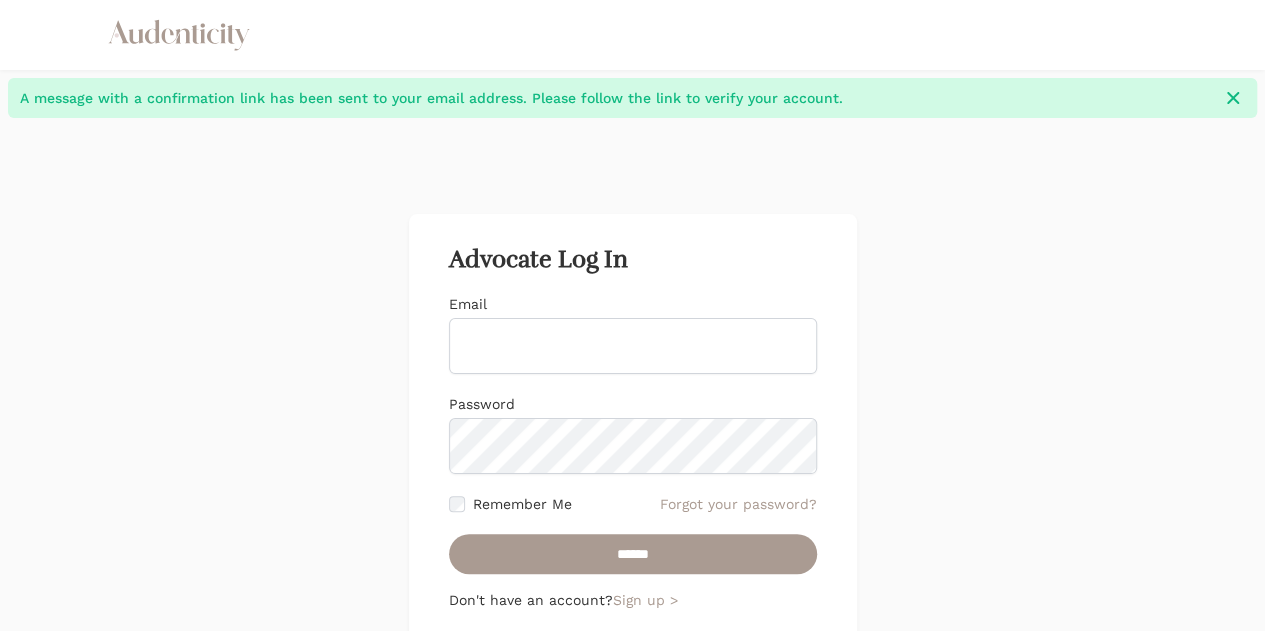 click on "Email" at bounding box center (633, 346) 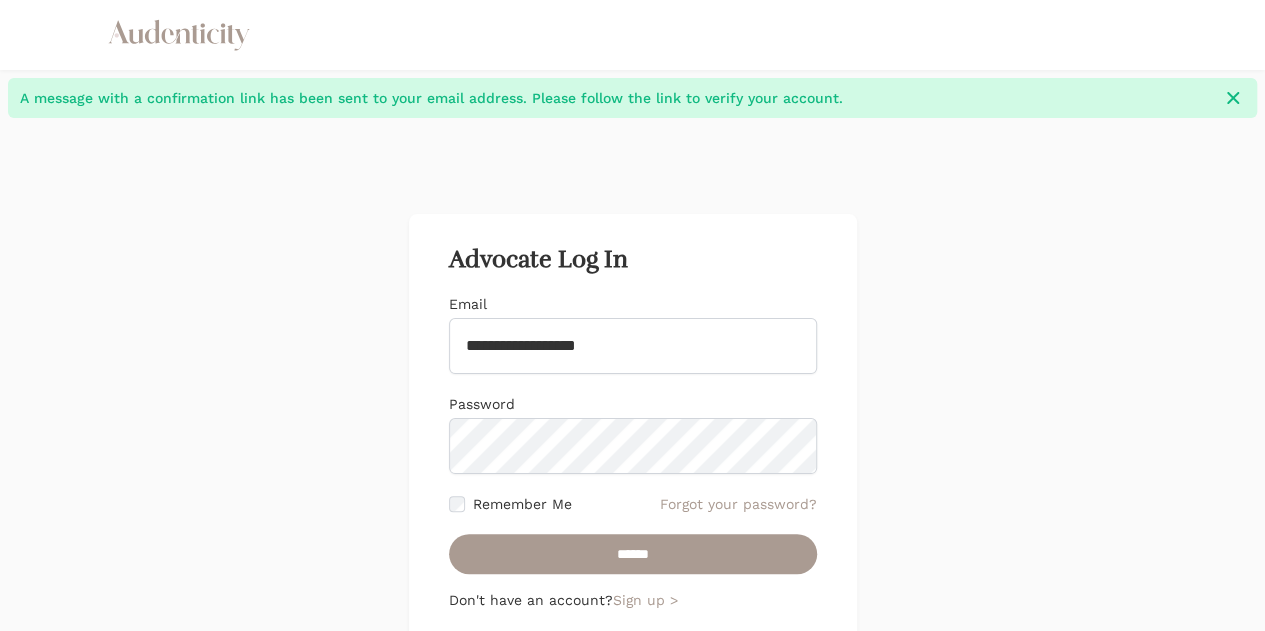 click on "Remember Me" at bounding box center (510, 504) 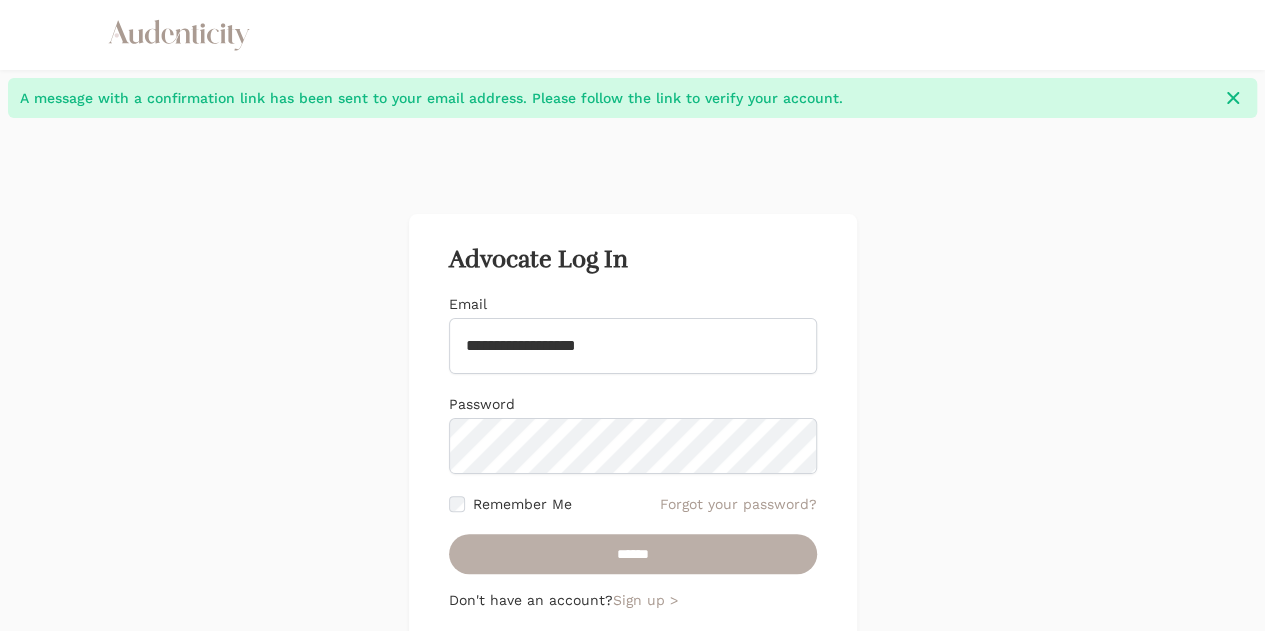 click on "******" at bounding box center [633, 554] 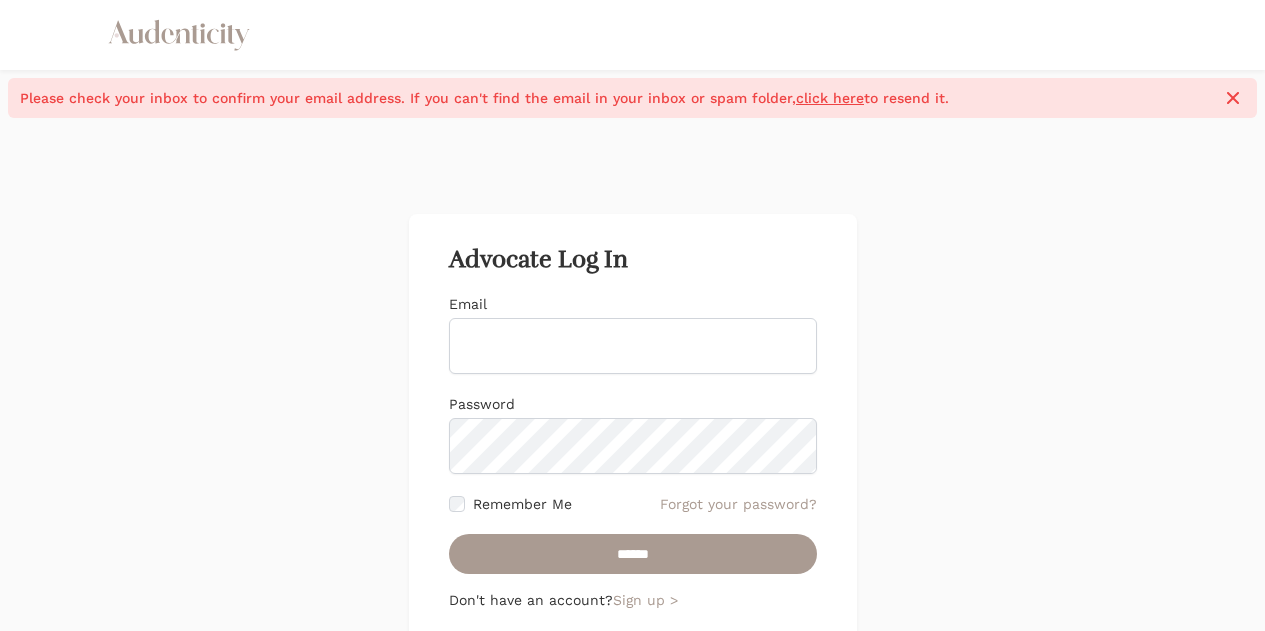 scroll, scrollTop: 0, scrollLeft: 0, axis: both 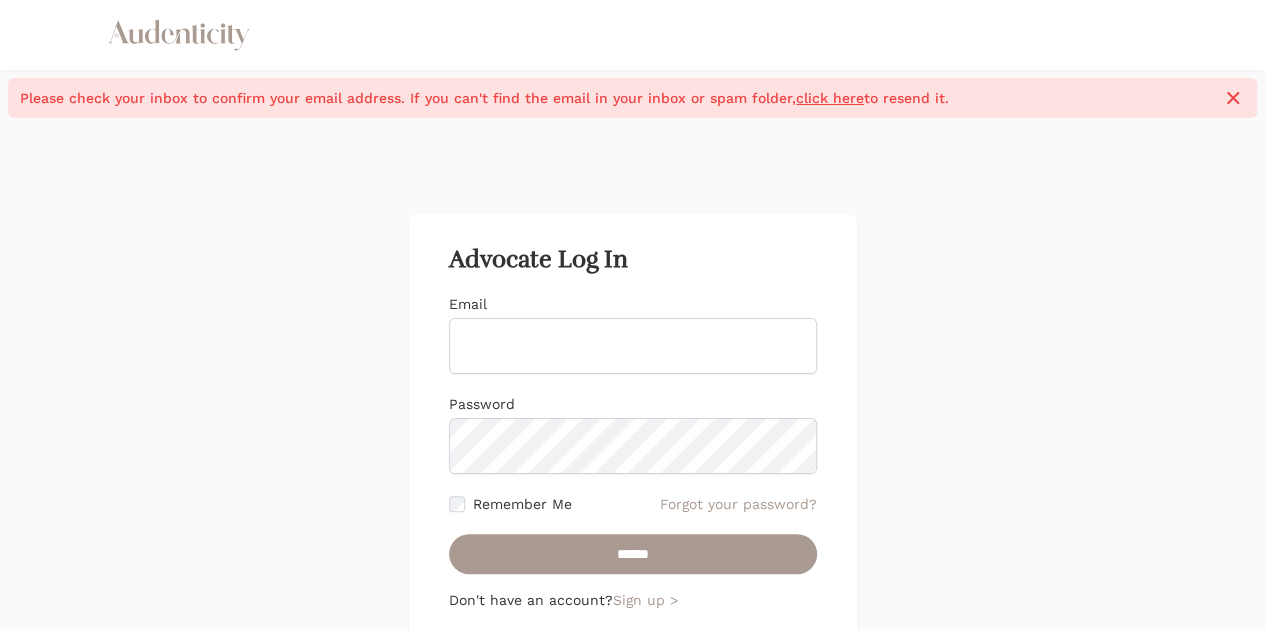 type on "**********" 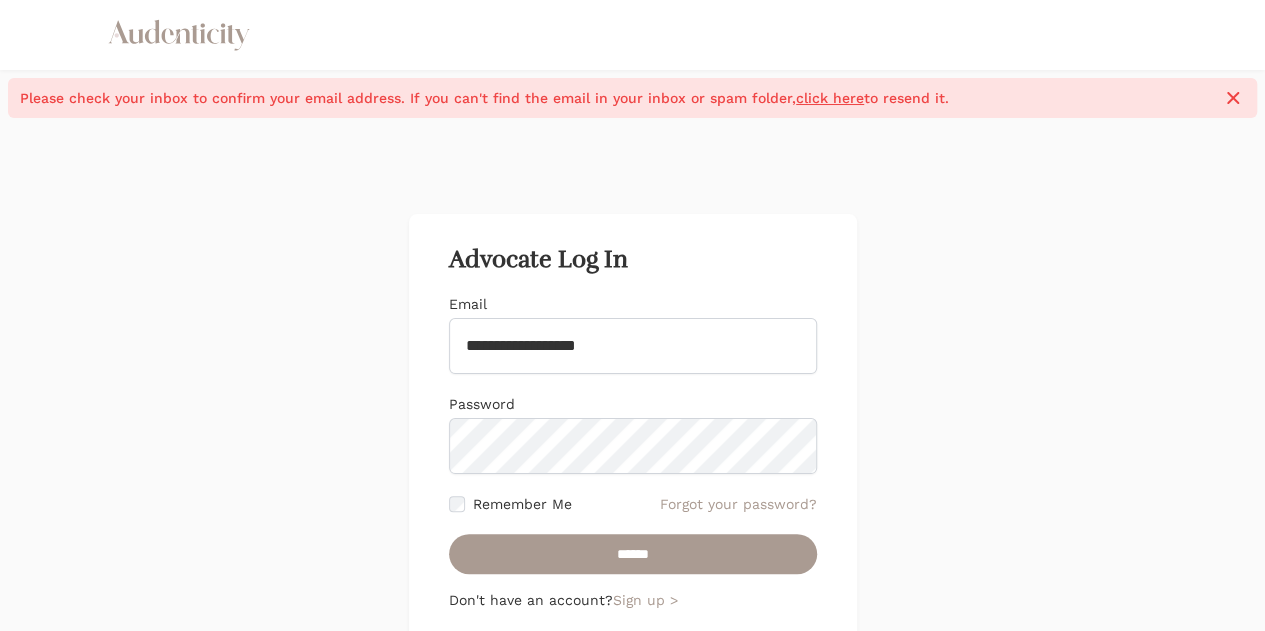 click on "**********" at bounding box center [633, 346] 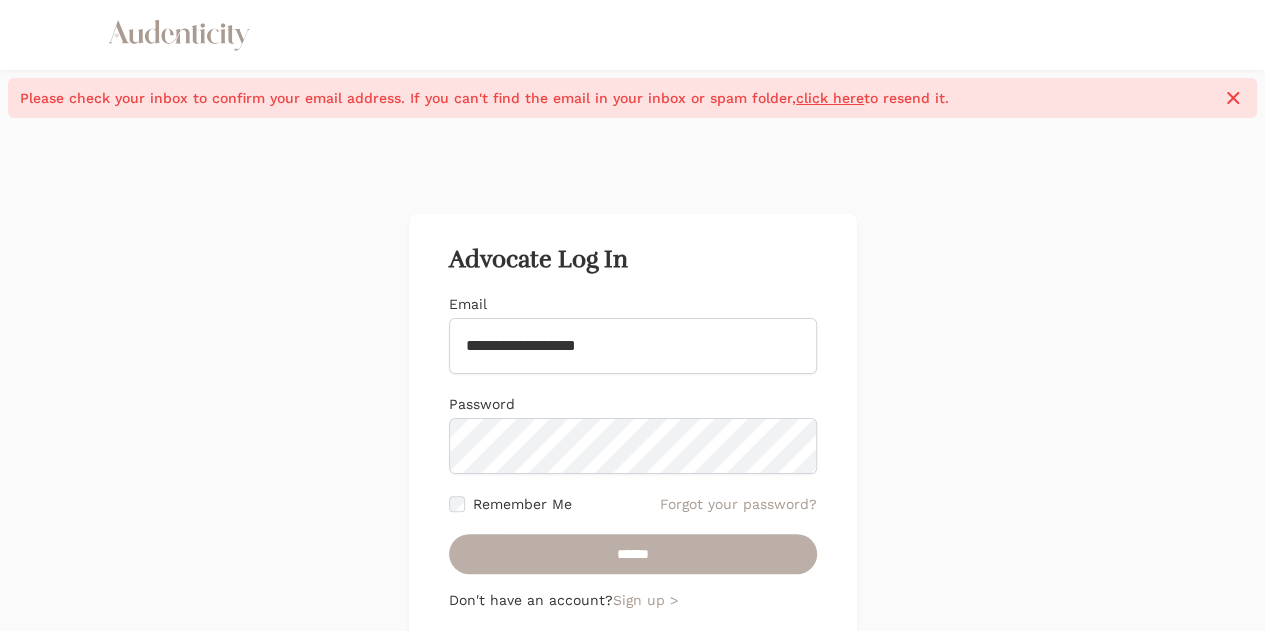 click on "******" at bounding box center [633, 554] 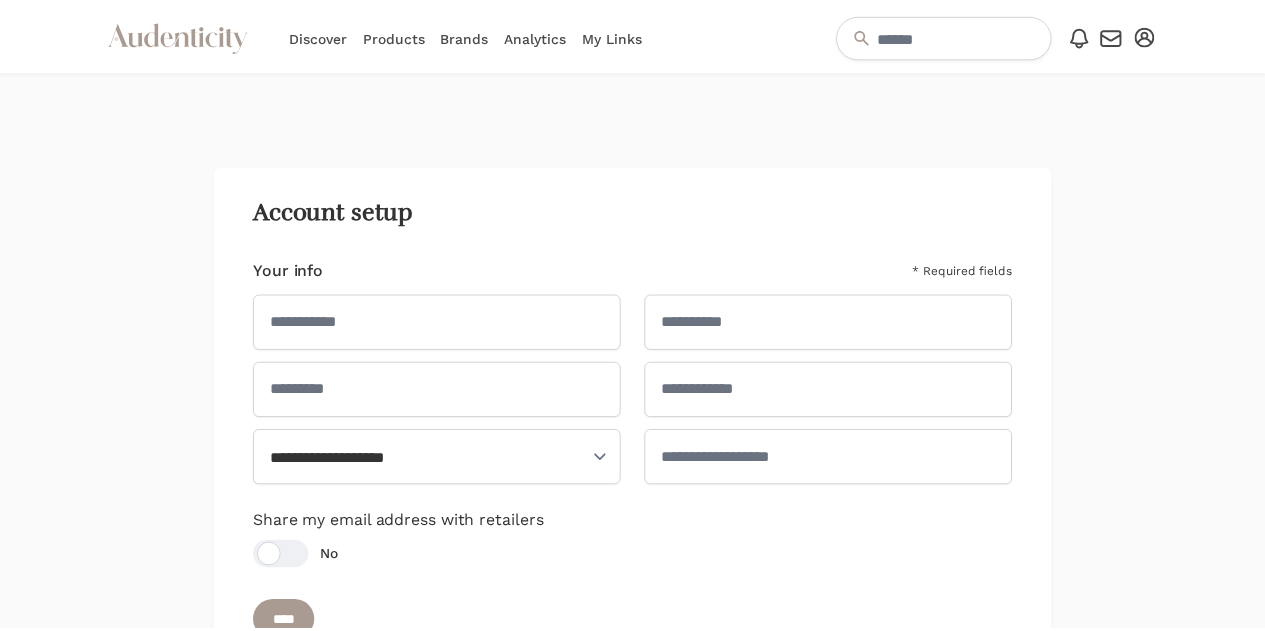 scroll, scrollTop: 0, scrollLeft: 0, axis: both 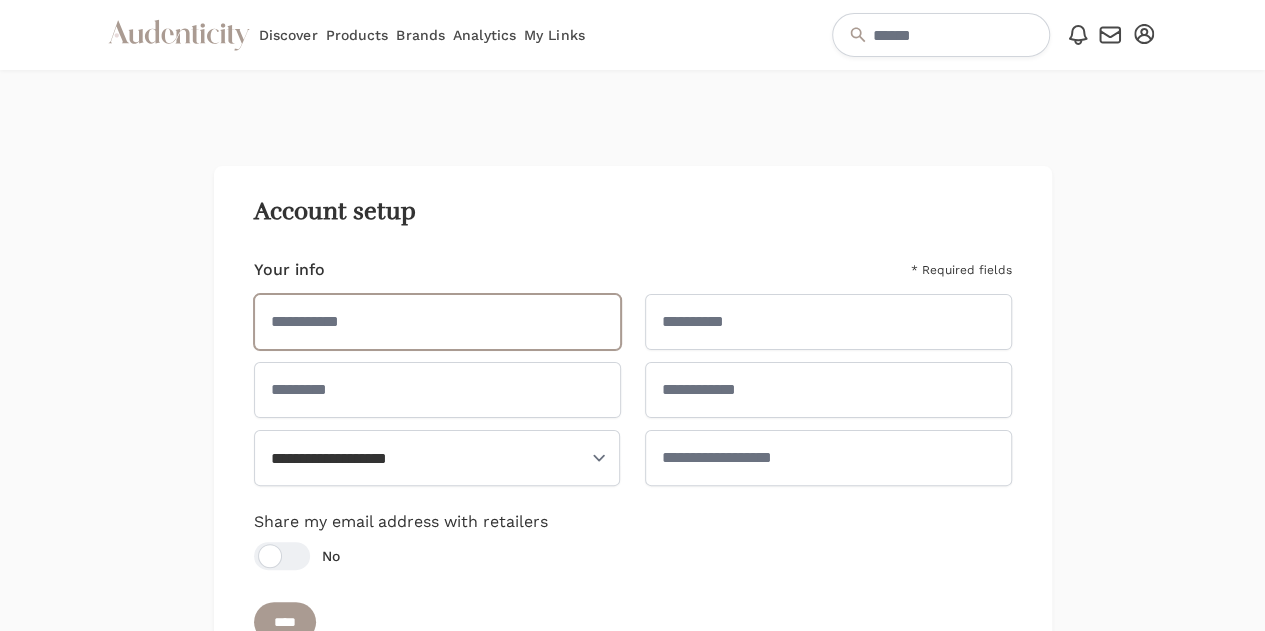 click at bounding box center [437, 322] 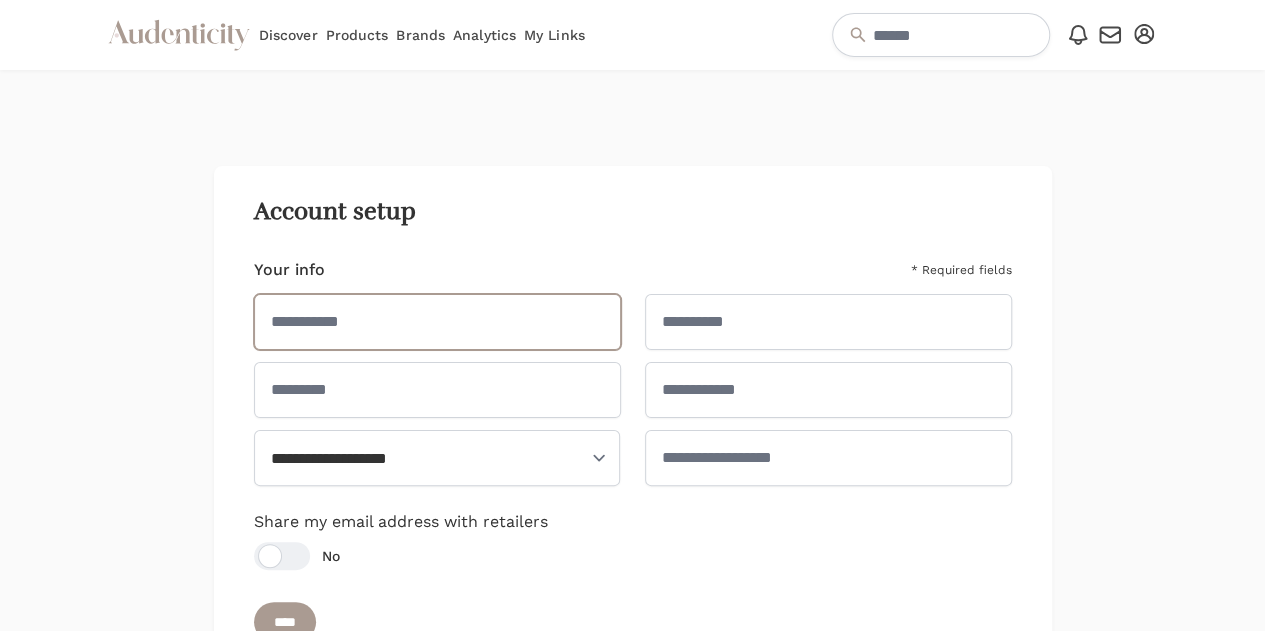 click at bounding box center (437, 322) 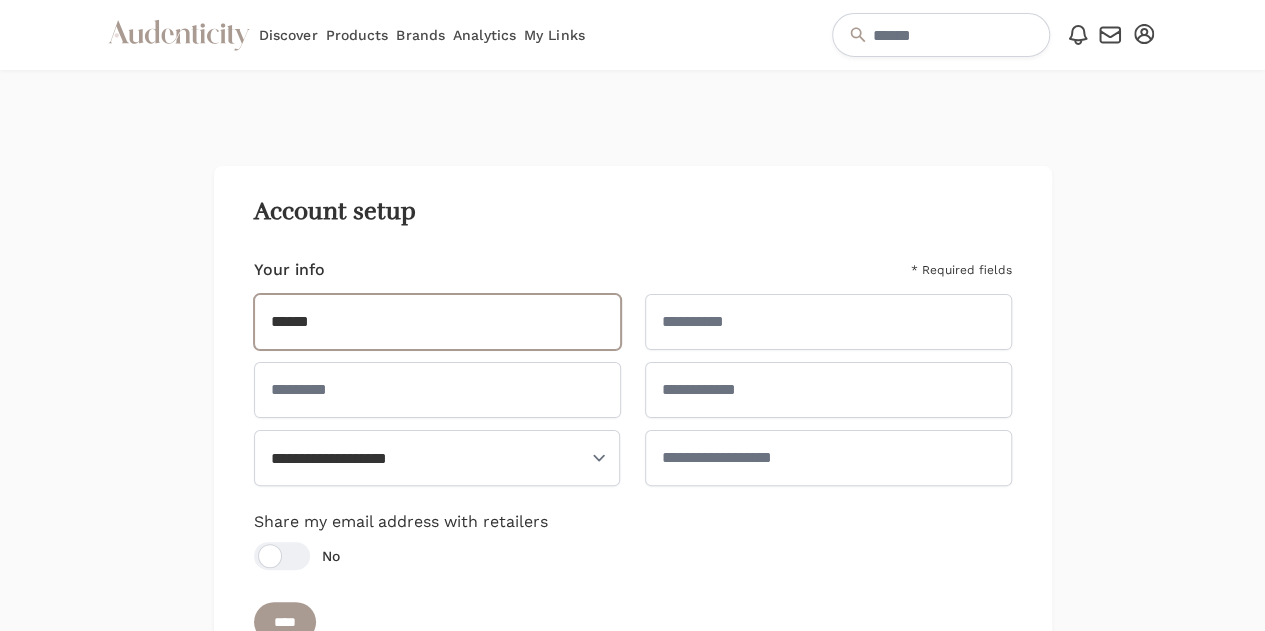 type on "******" 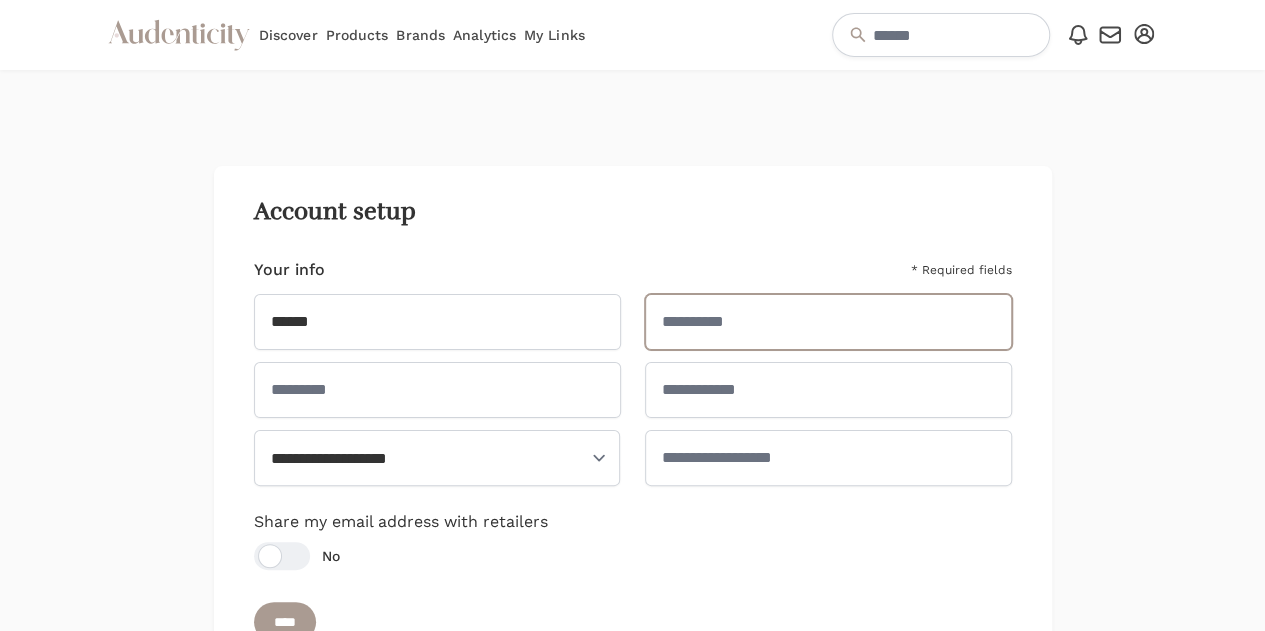 click at bounding box center (828, 322) 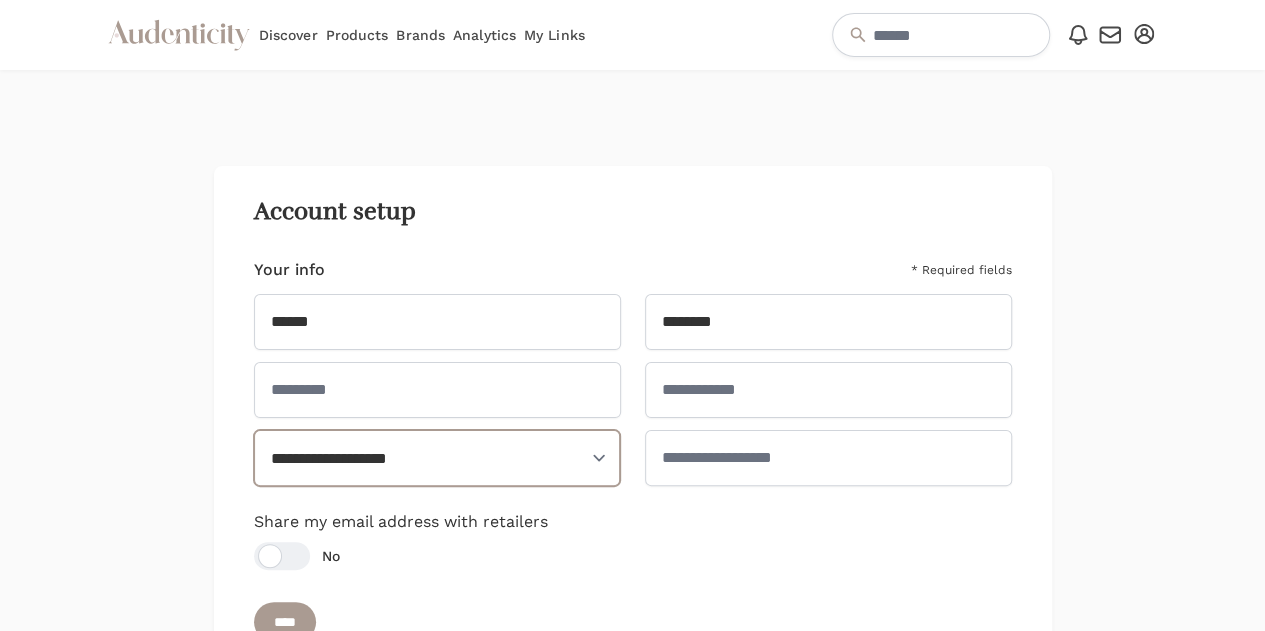 select on "**" 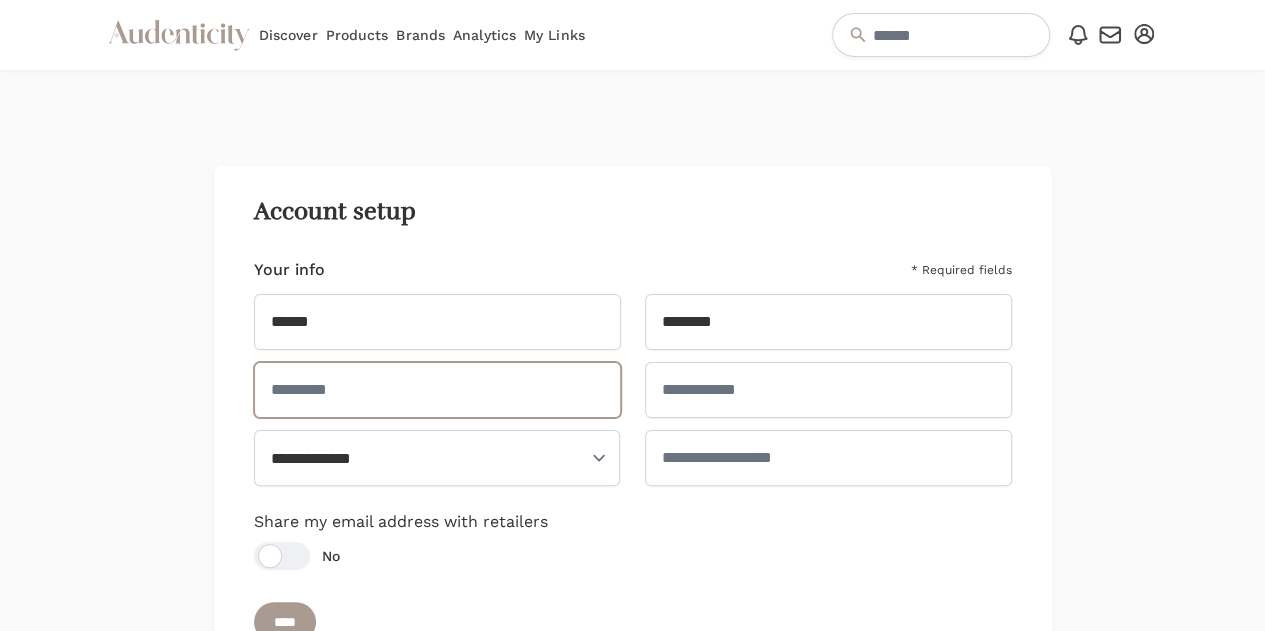 click at bounding box center [437, 390] 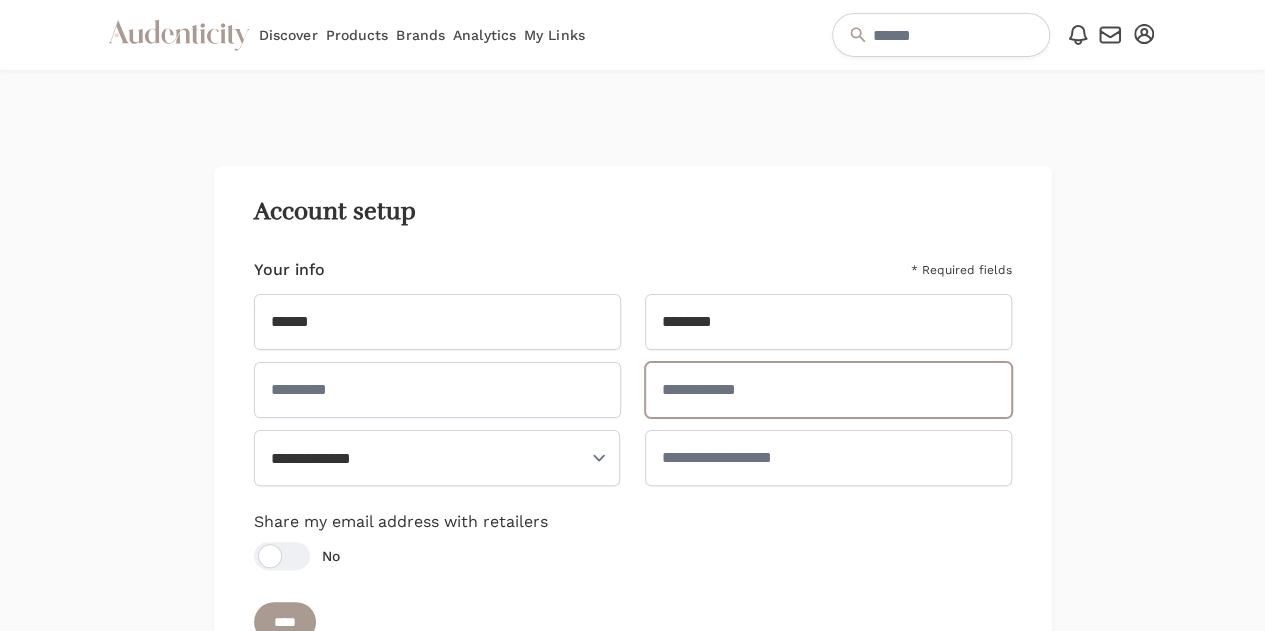 click at bounding box center (828, 390) 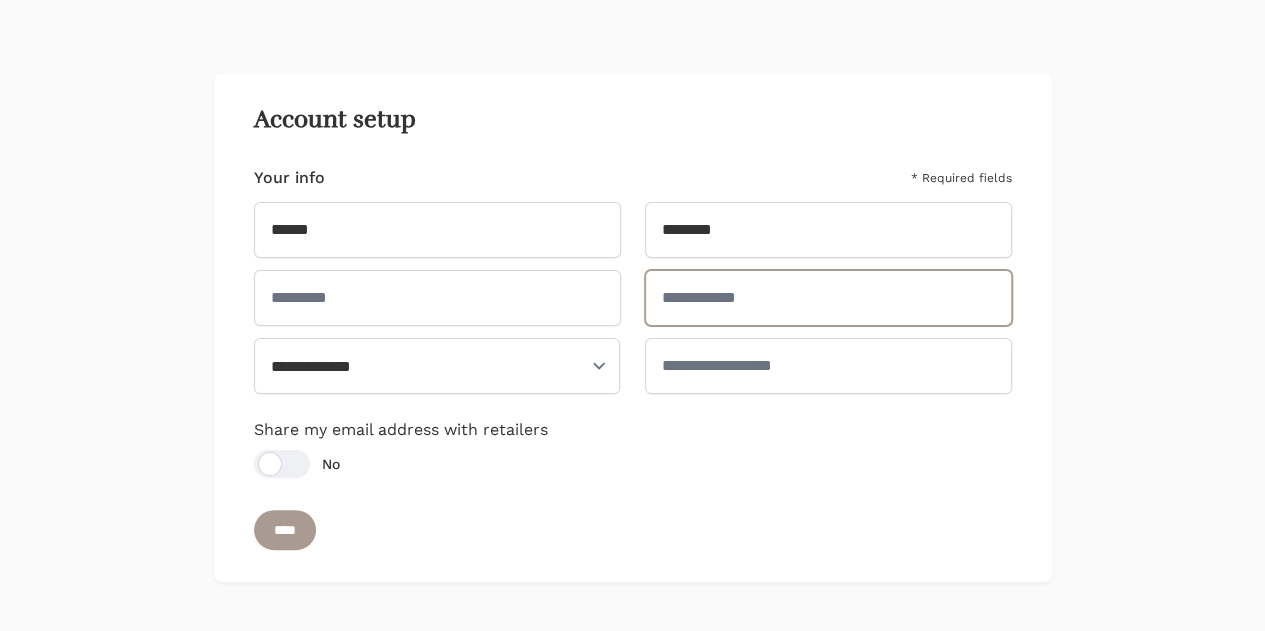 scroll, scrollTop: 91, scrollLeft: 0, axis: vertical 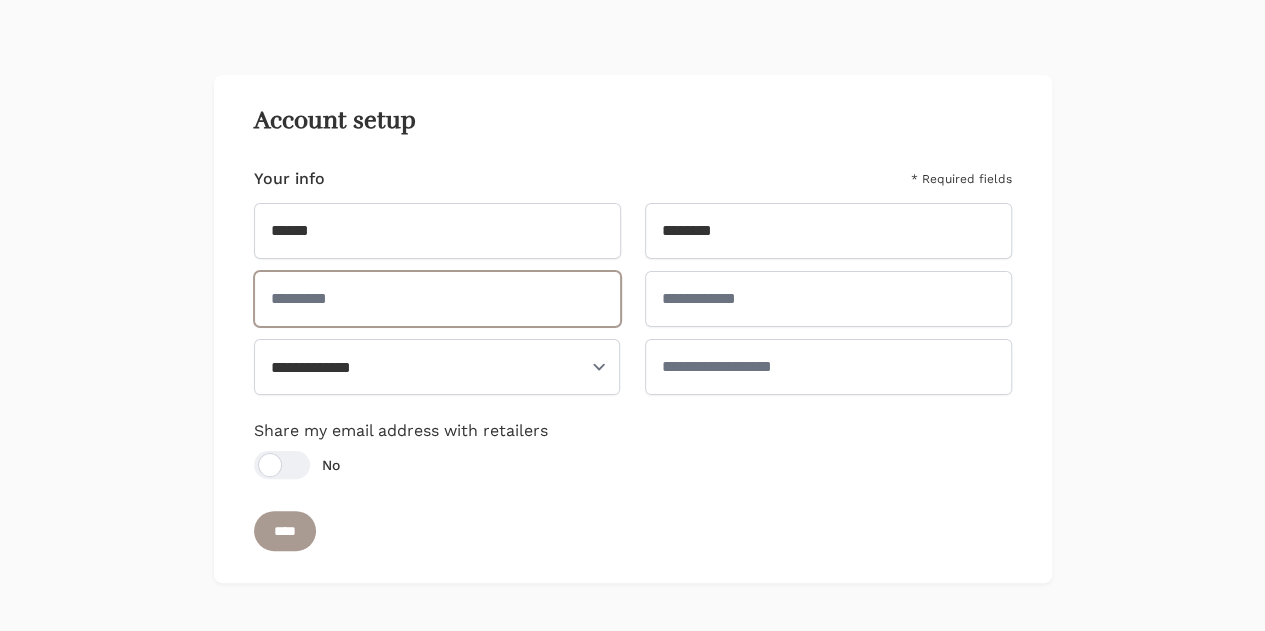 click at bounding box center [437, 299] 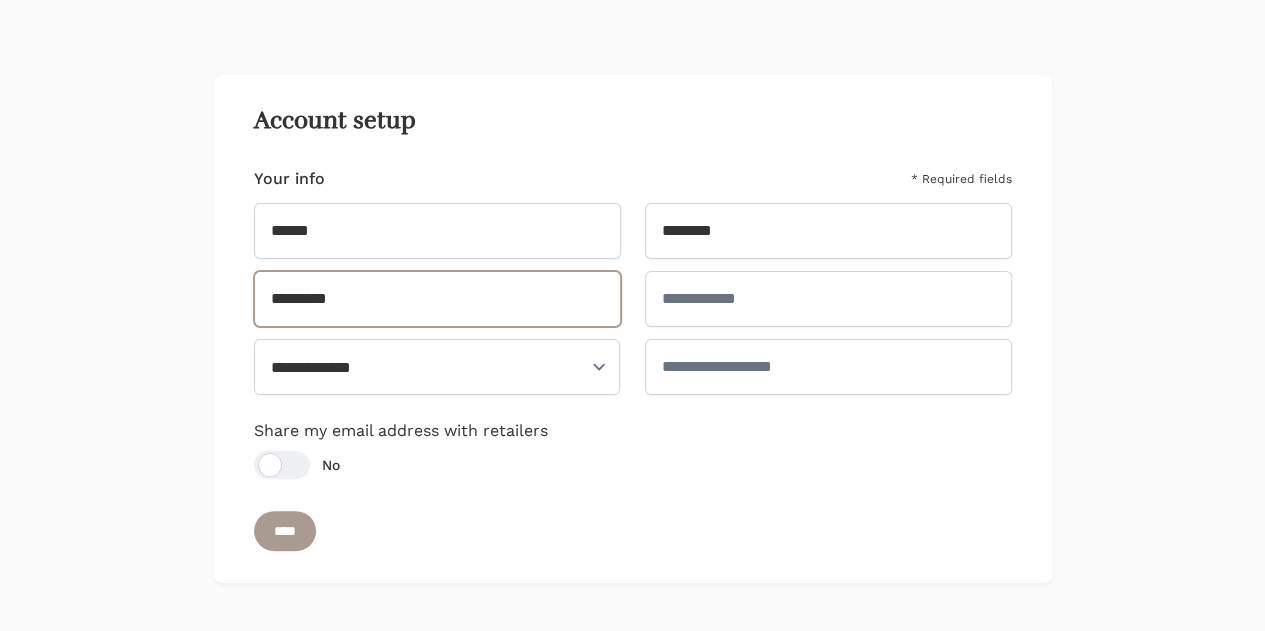 type on "*********" 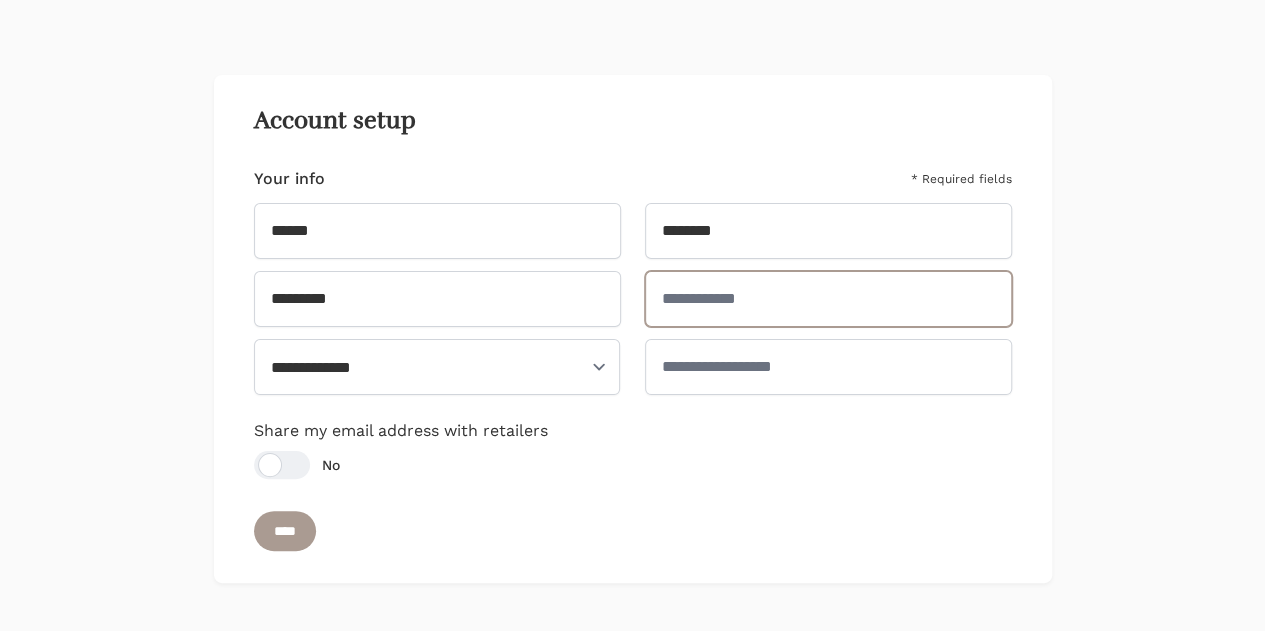 click at bounding box center [828, 299] 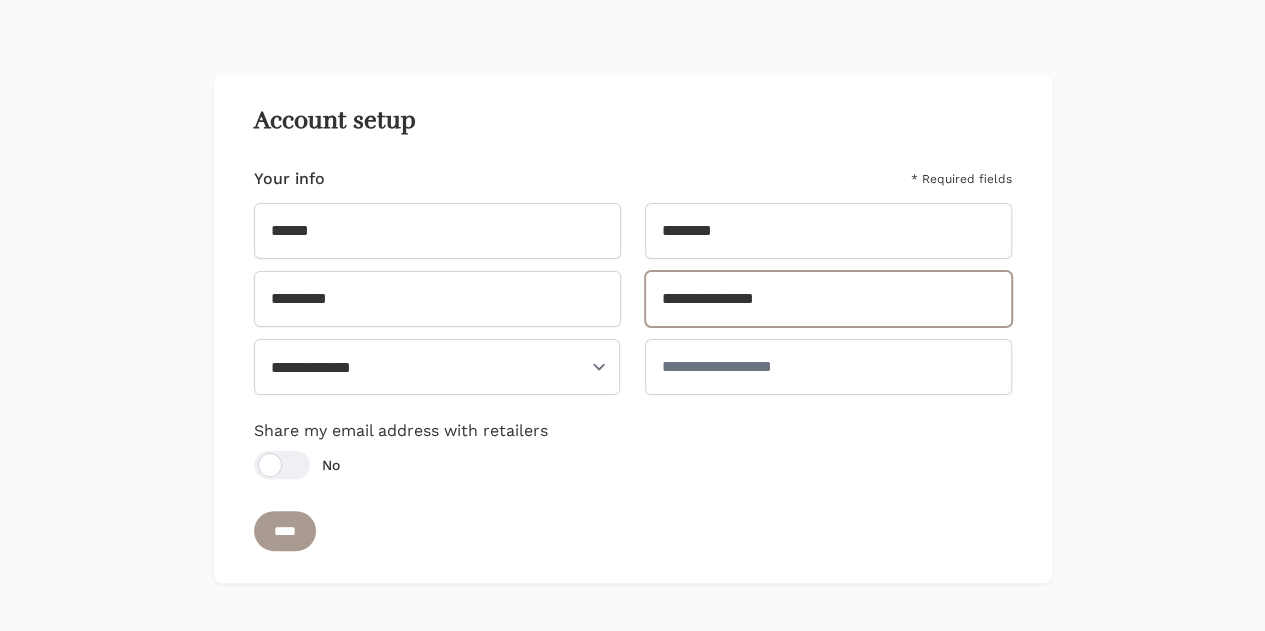 type on "**********" 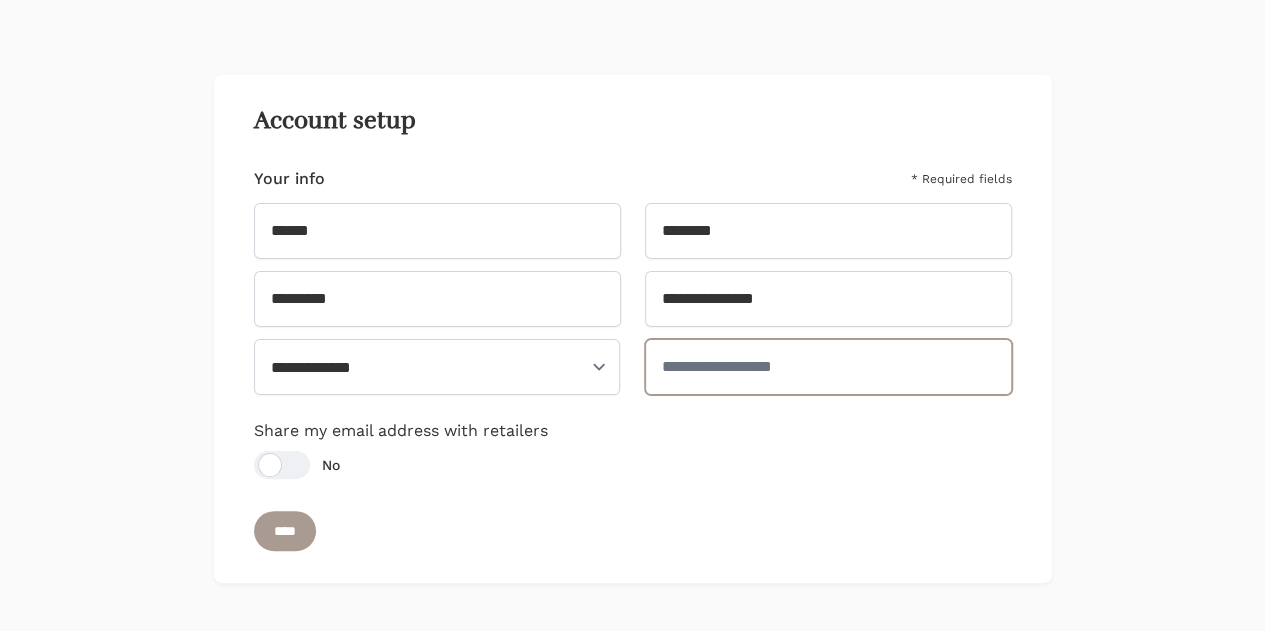 click at bounding box center [828, 367] 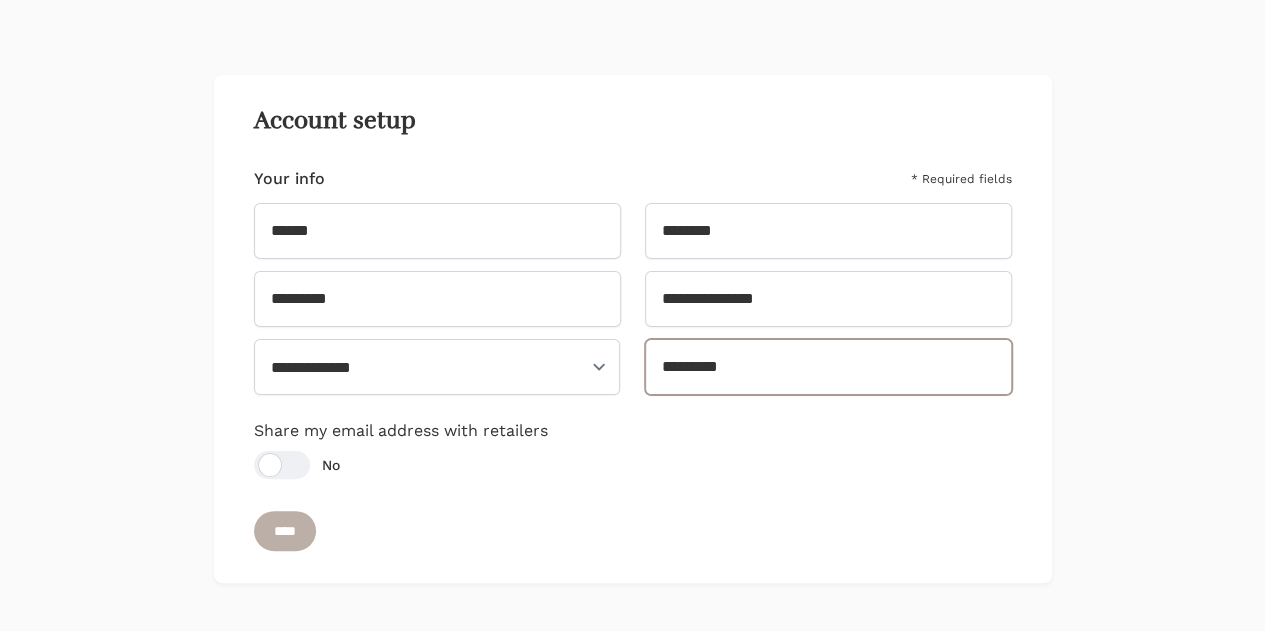 type on "*********" 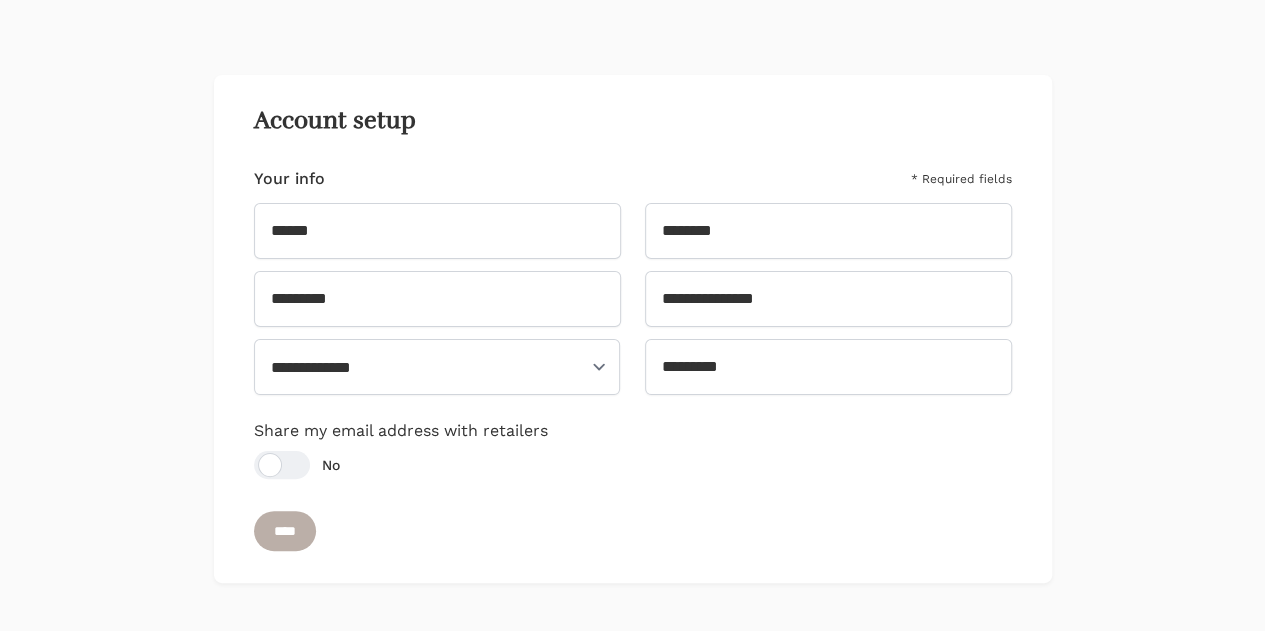 click on "****" at bounding box center [285, 531] 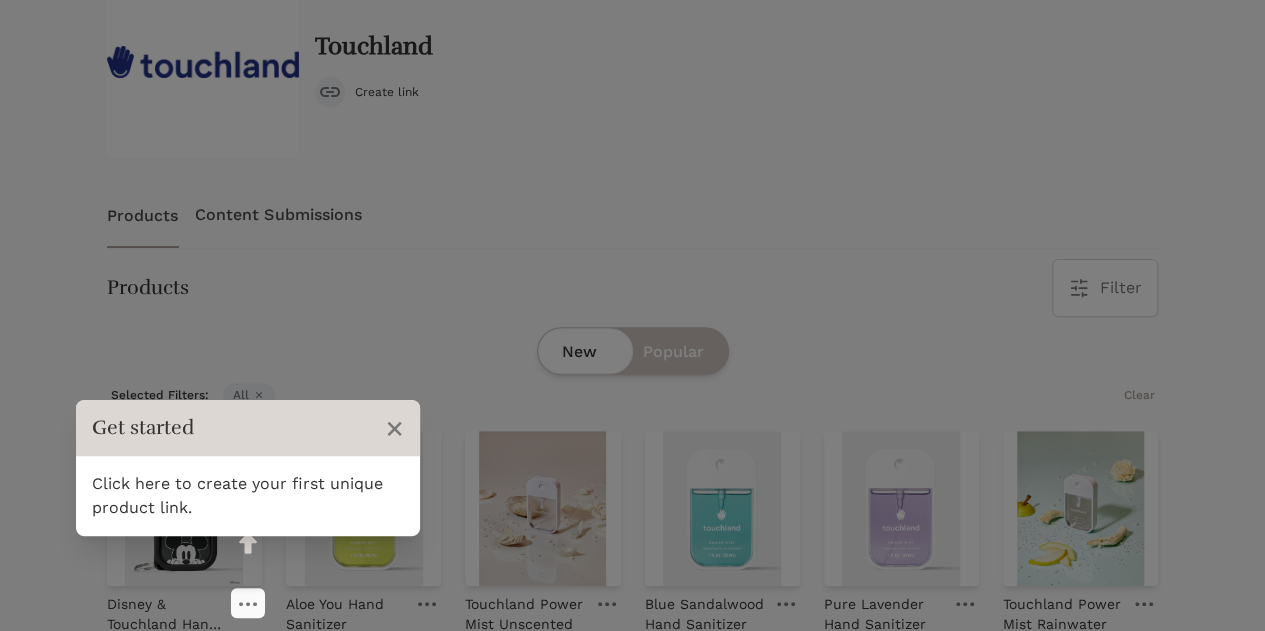 scroll, scrollTop: 205, scrollLeft: 0, axis: vertical 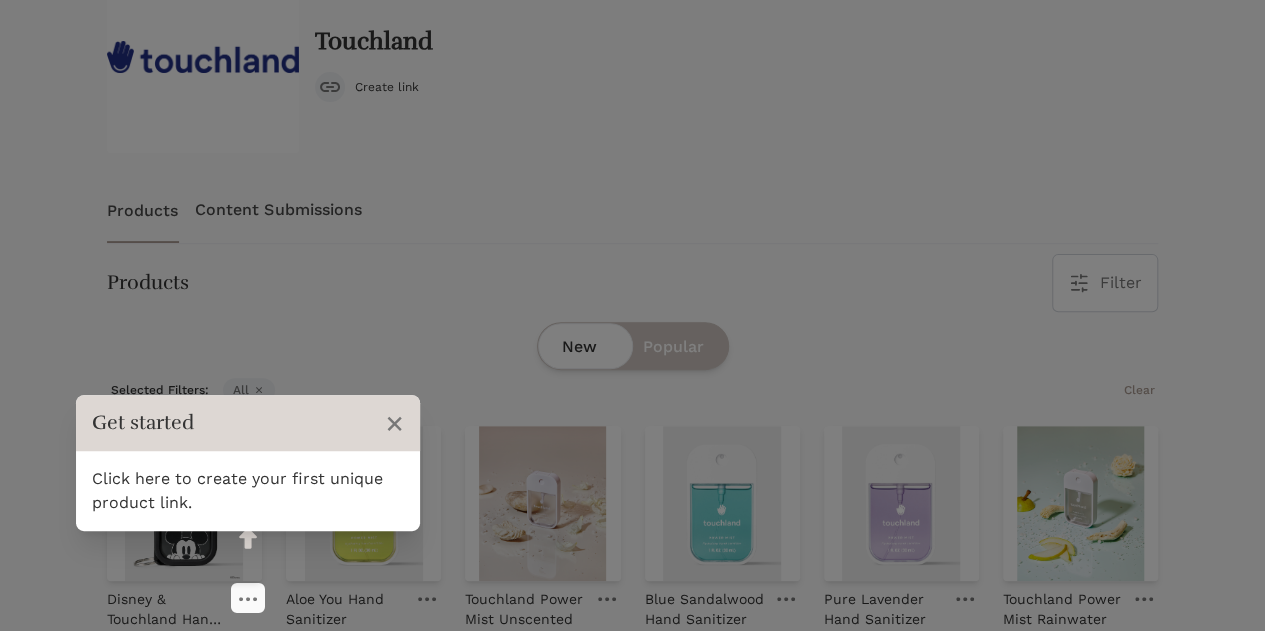 click on "Click here to create your first unique product link." at bounding box center [248, 491] 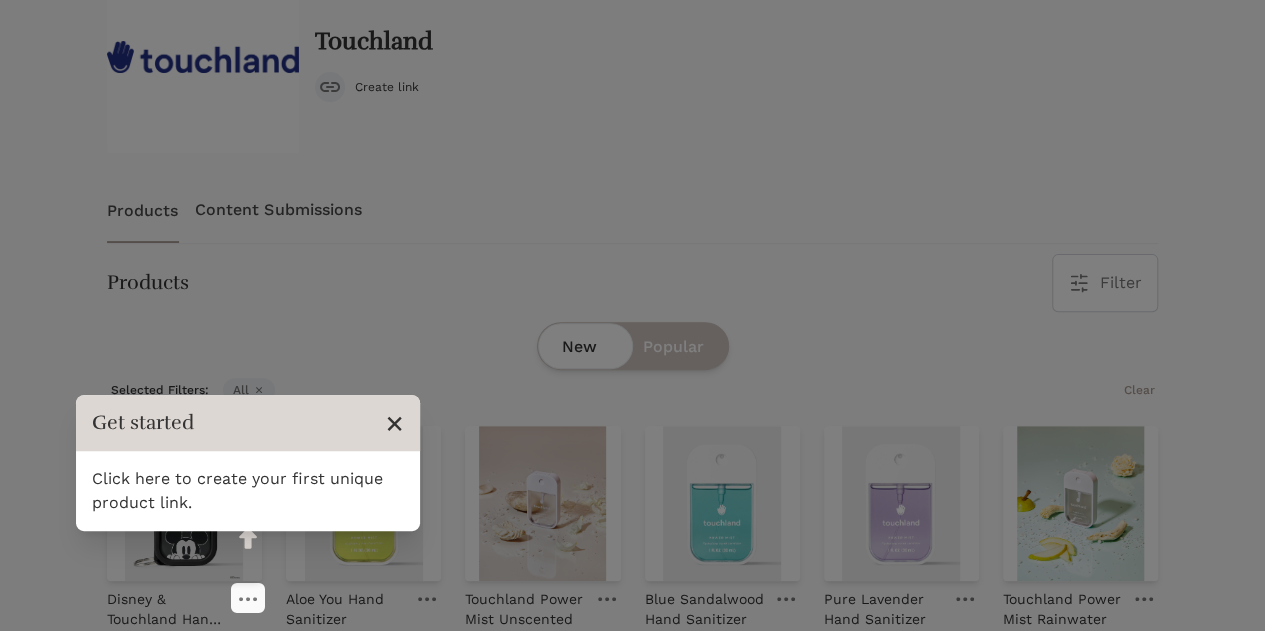 click on "×" at bounding box center [394, 423] 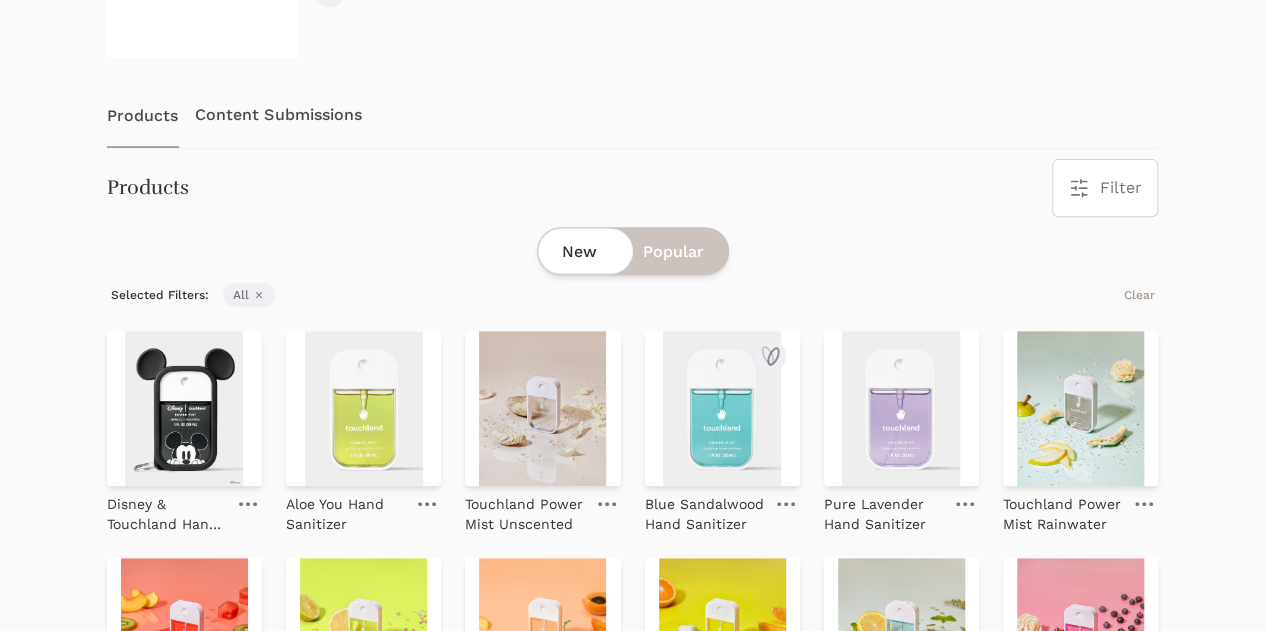 scroll, scrollTop: 148, scrollLeft: 0, axis: vertical 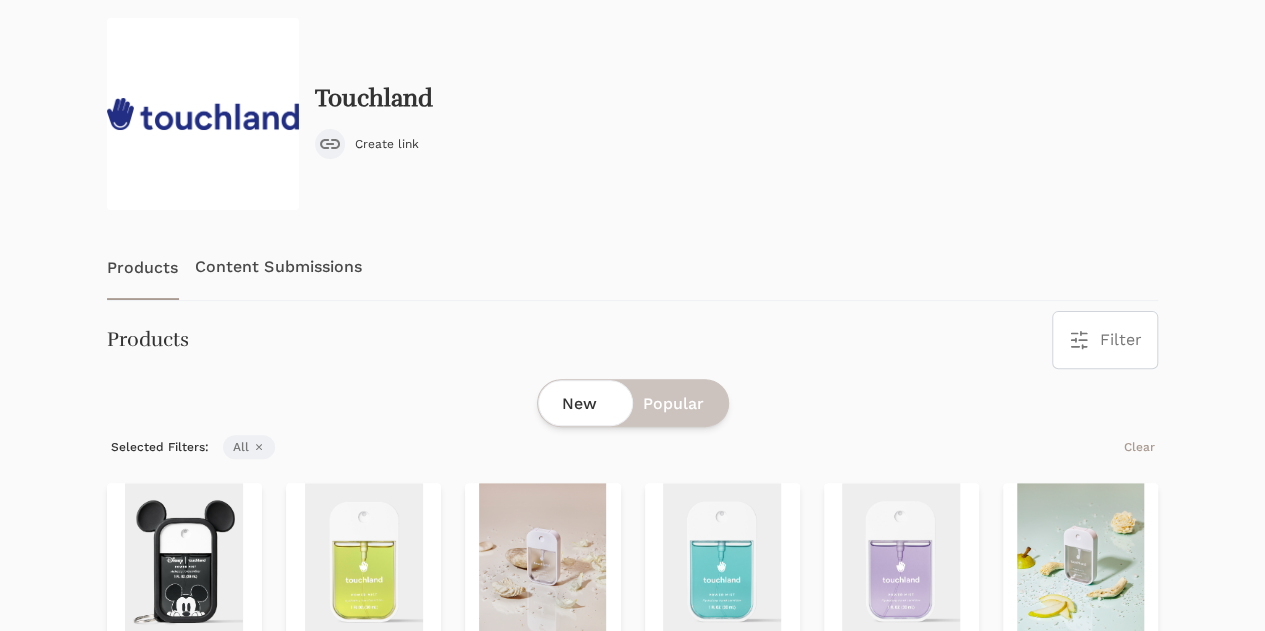 click on "Popular" at bounding box center [673, 404] 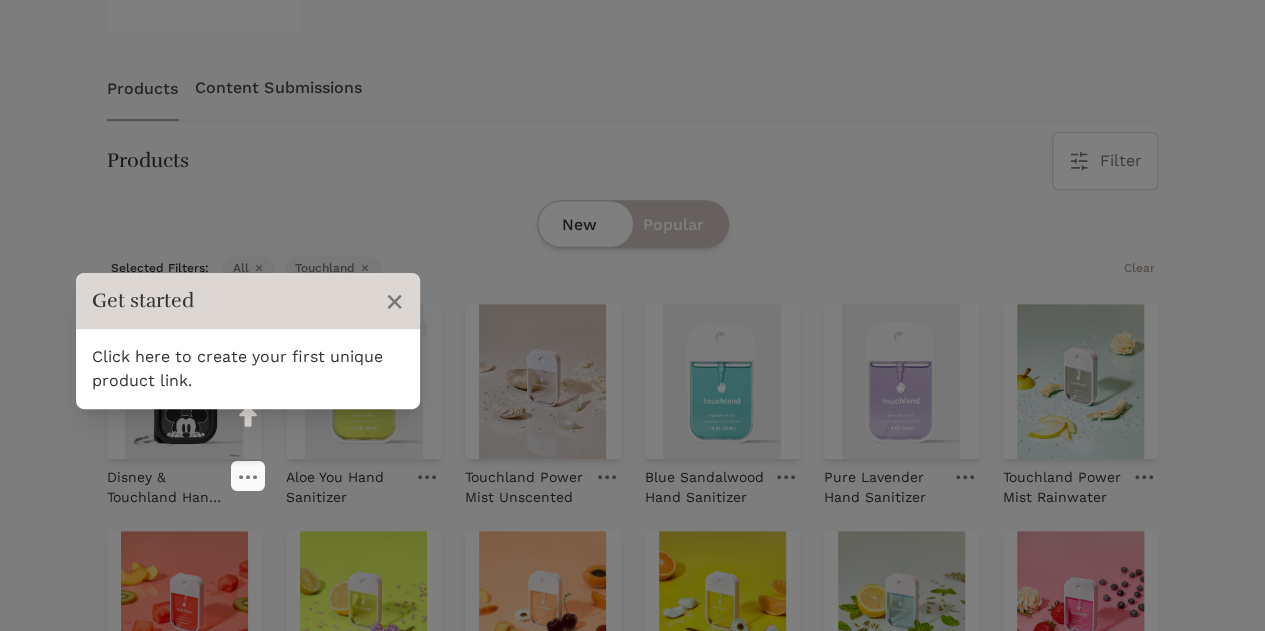 scroll, scrollTop: 328, scrollLeft: 0, axis: vertical 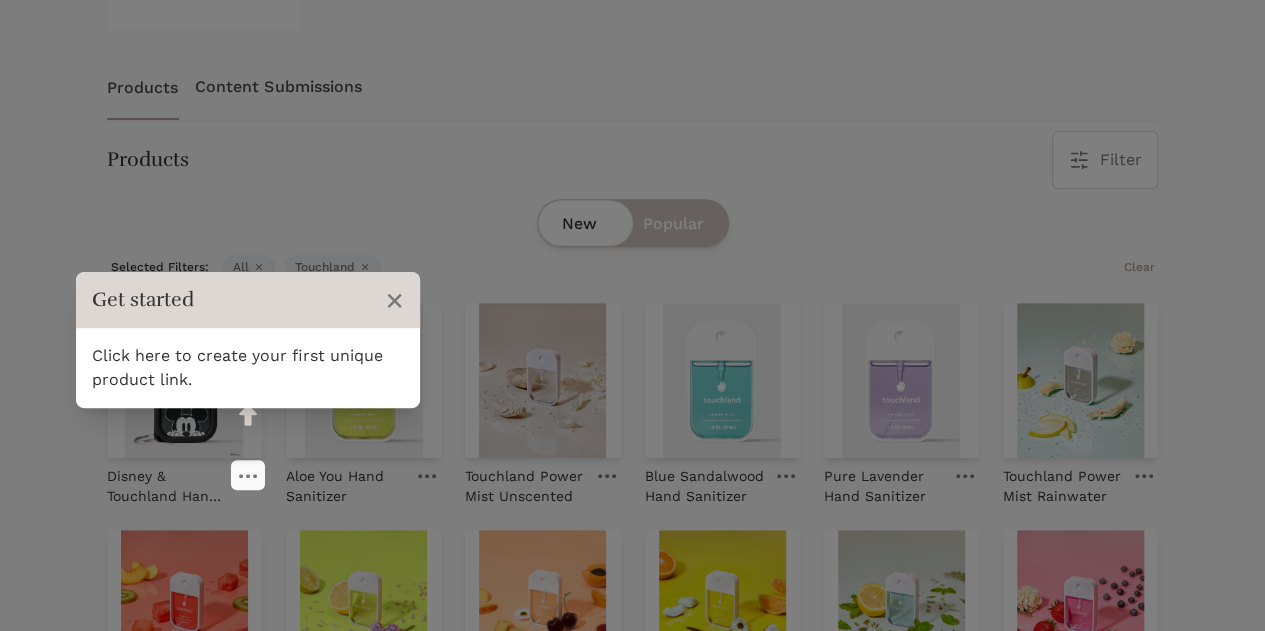 click 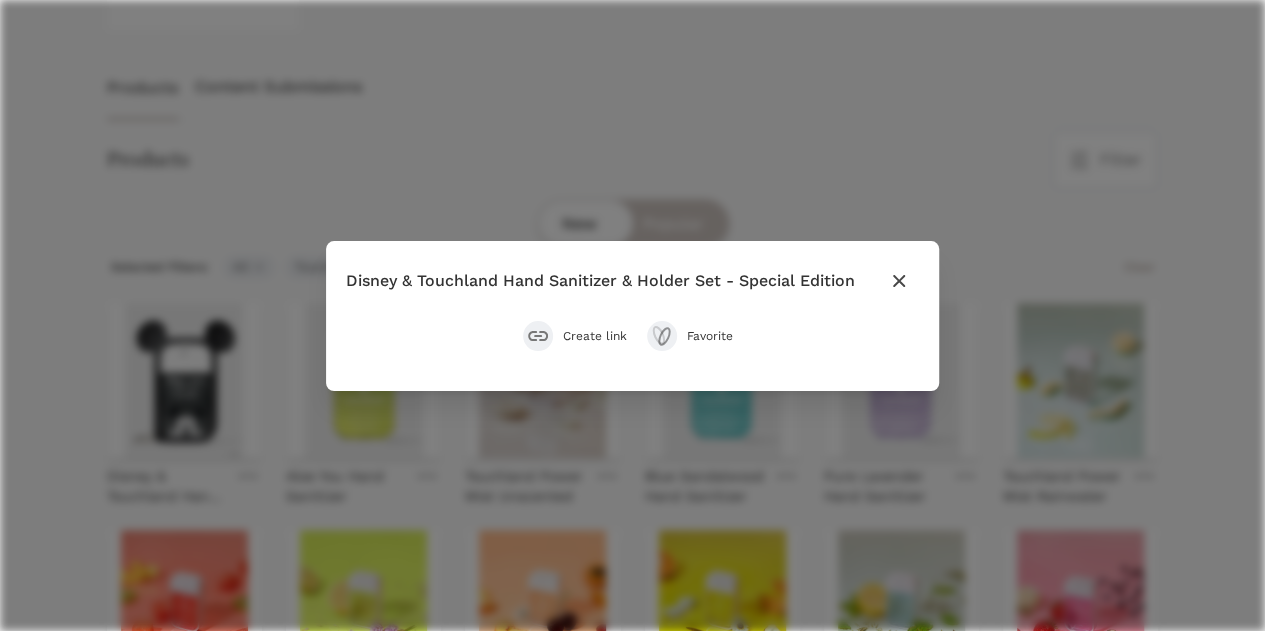 click 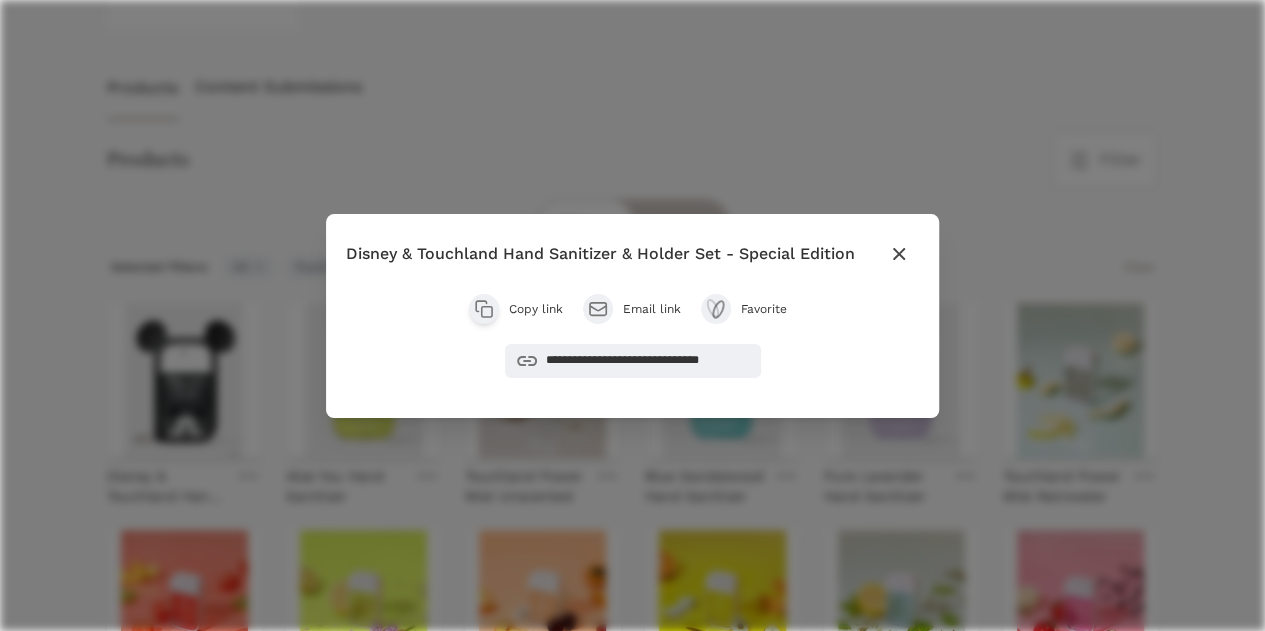 click on "Close modal" at bounding box center (899, 254) 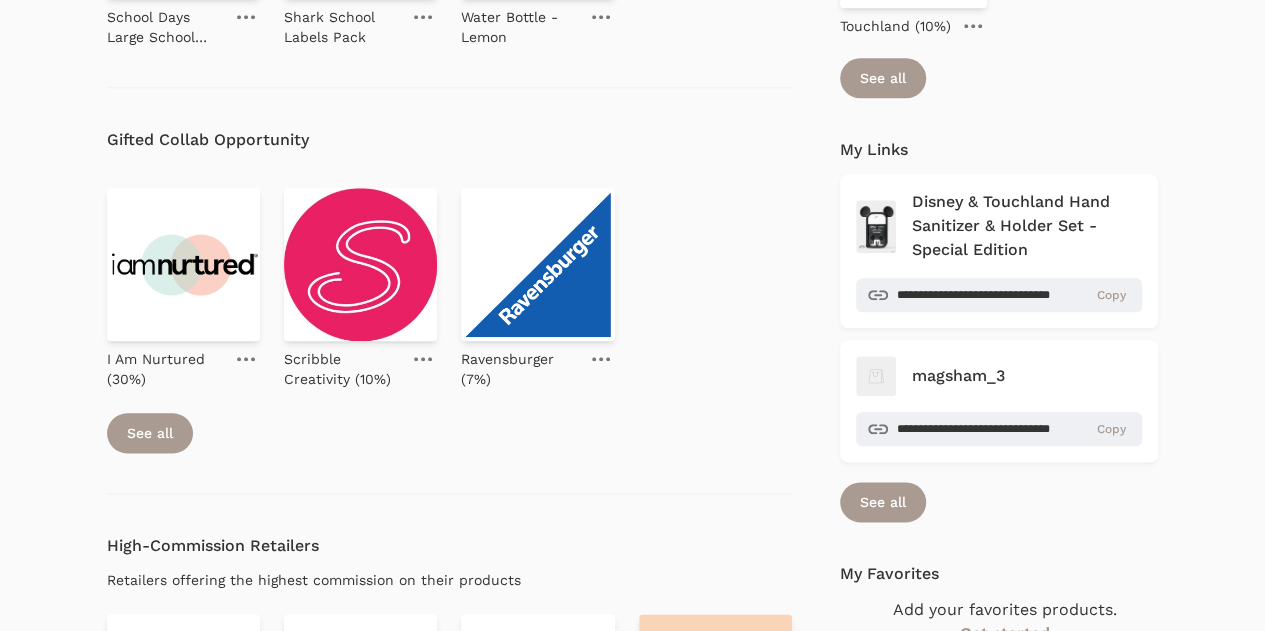 scroll, scrollTop: 973, scrollLeft: 0, axis: vertical 